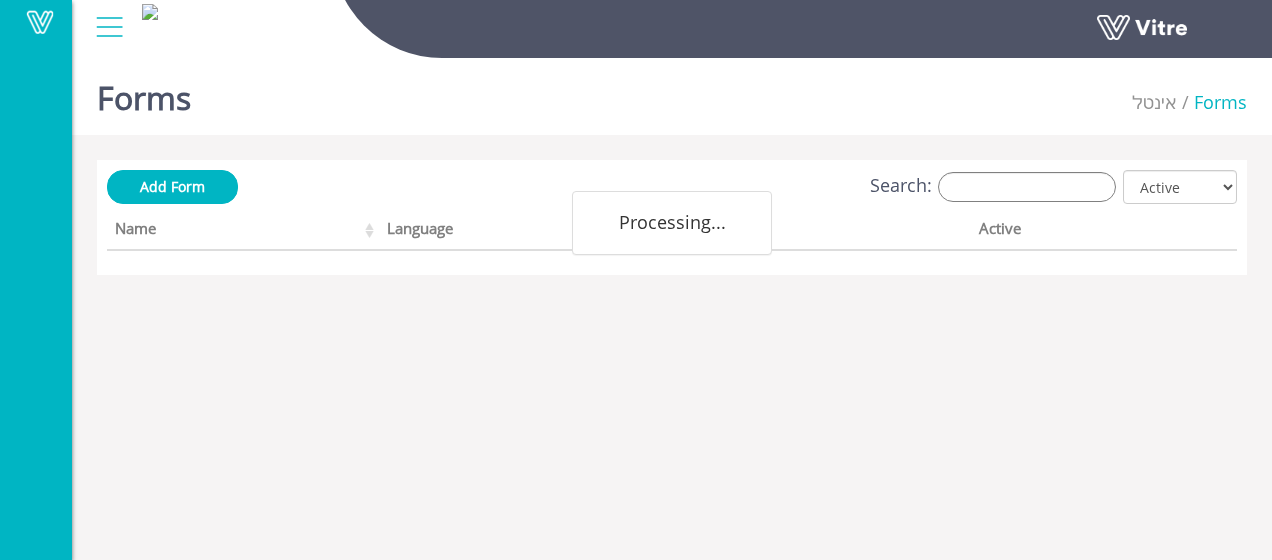scroll, scrollTop: 0, scrollLeft: 0, axis: both 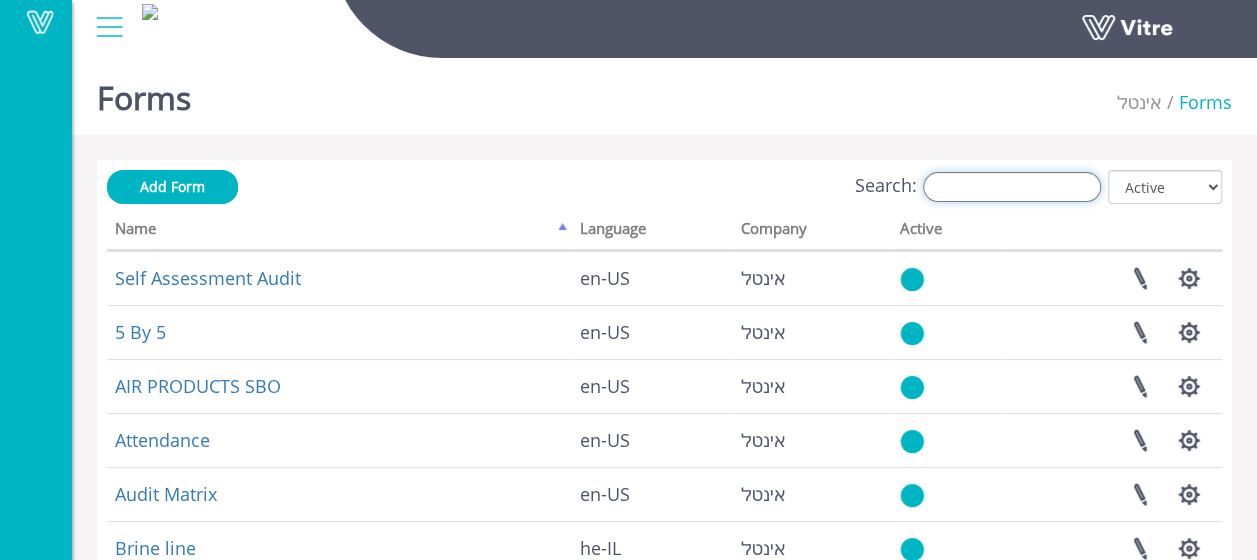 click on "Search:" at bounding box center (1012, 187) 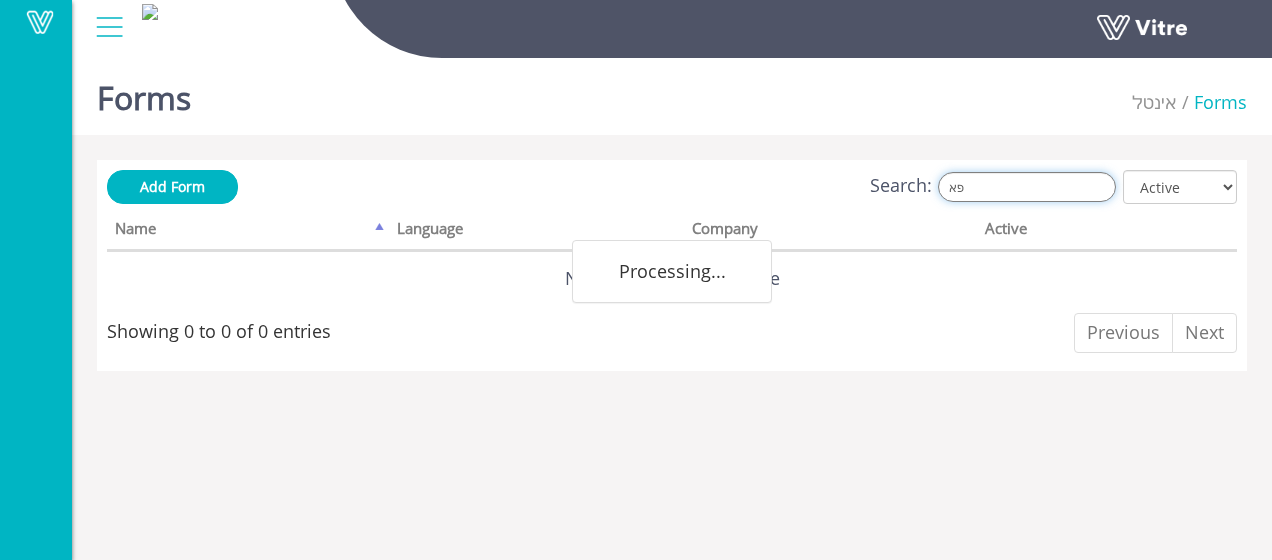 type on "פ" 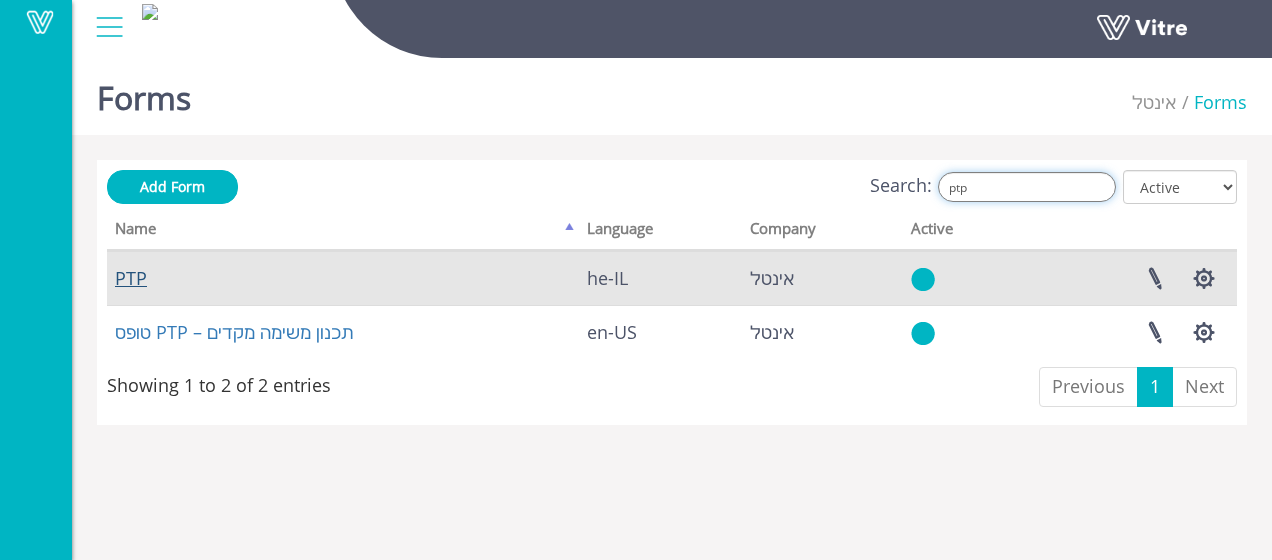 type on "ptp" 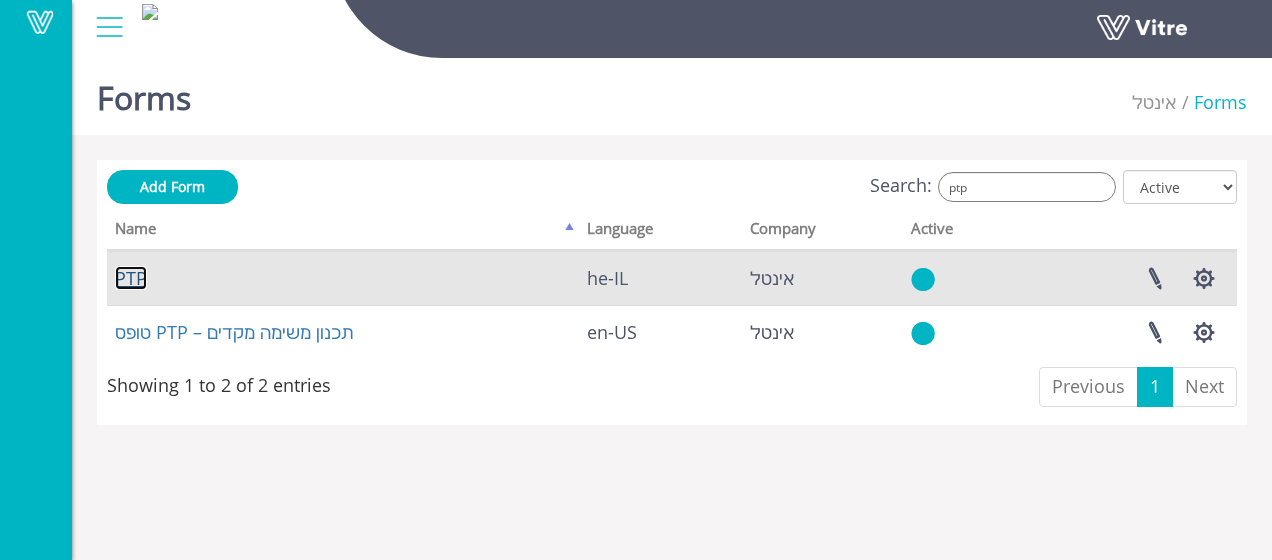 click on "PTP" at bounding box center [131, 278] 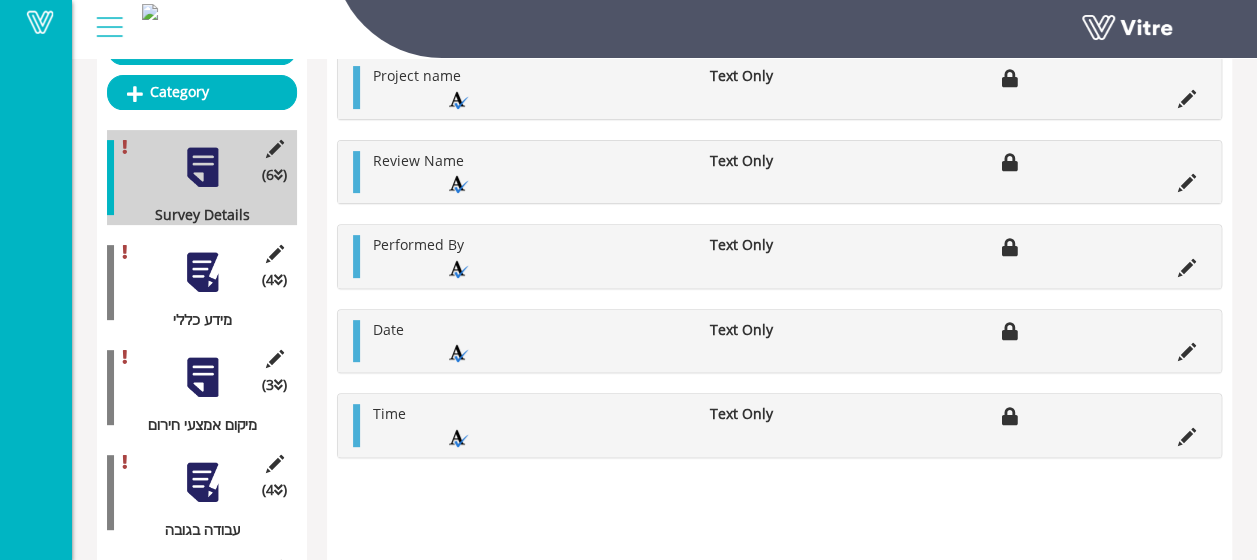 scroll, scrollTop: 0, scrollLeft: 0, axis: both 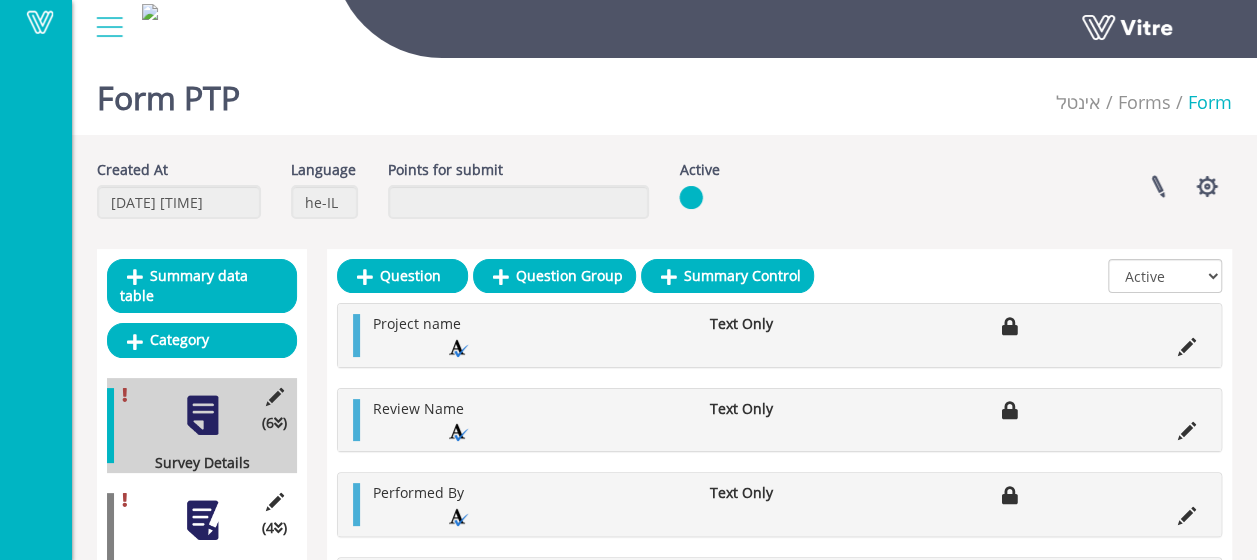 click on "Form PTP" at bounding box center [168, 92] 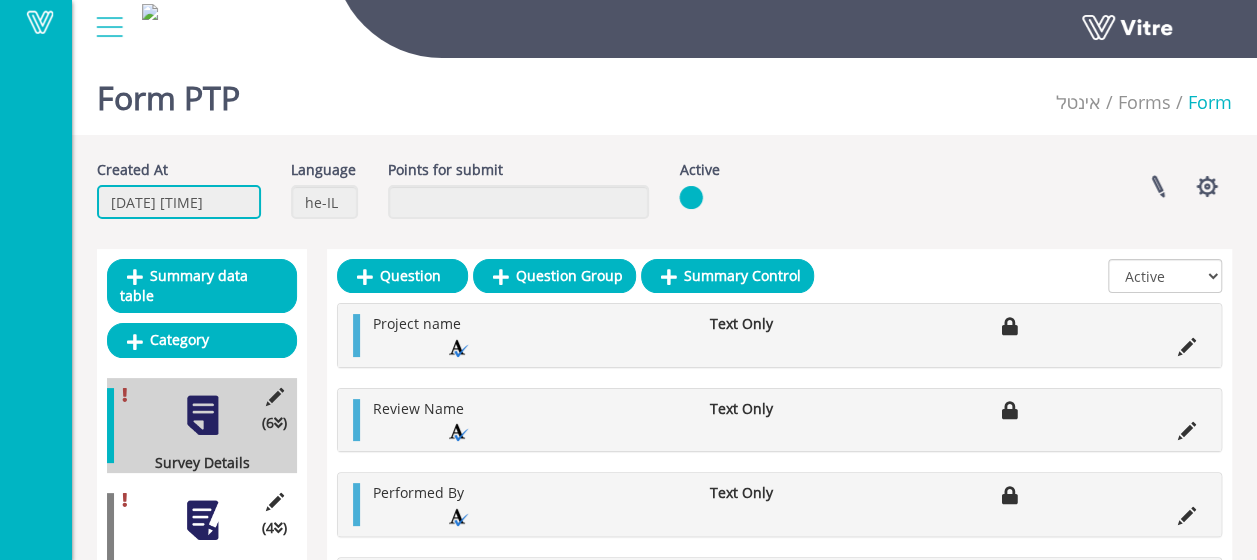 drag, startPoint x: 127, startPoint y: 200, endPoint x: 178, endPoint y: 204, distance: 51.156624 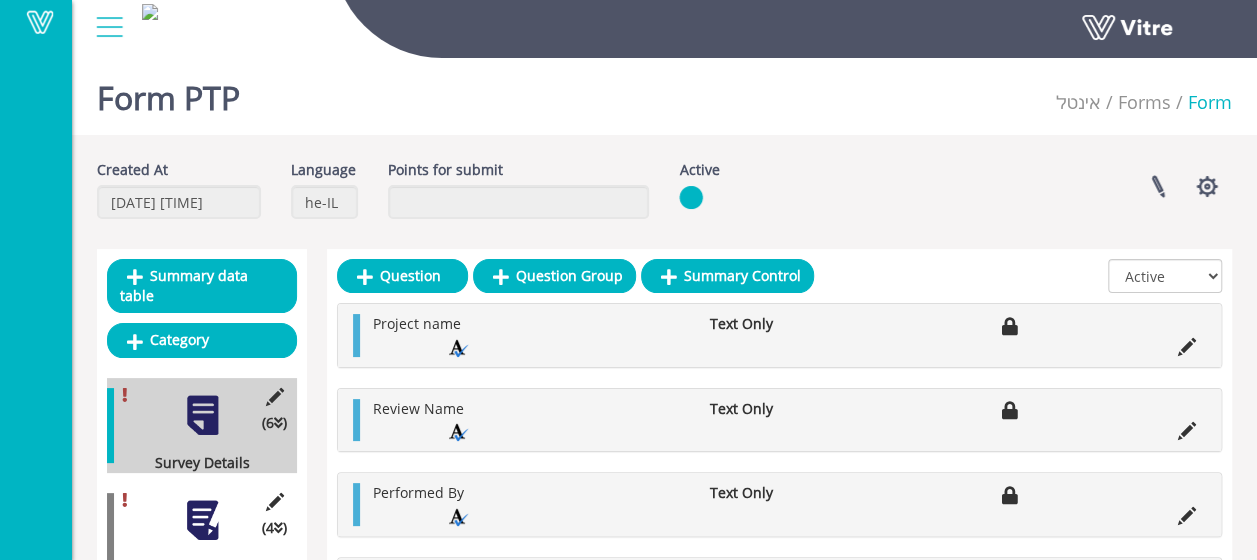 drag, startPoint x: 178, startPoint y: 204, endPoint x: 441, endPoint y: 103, distance: 281.7268 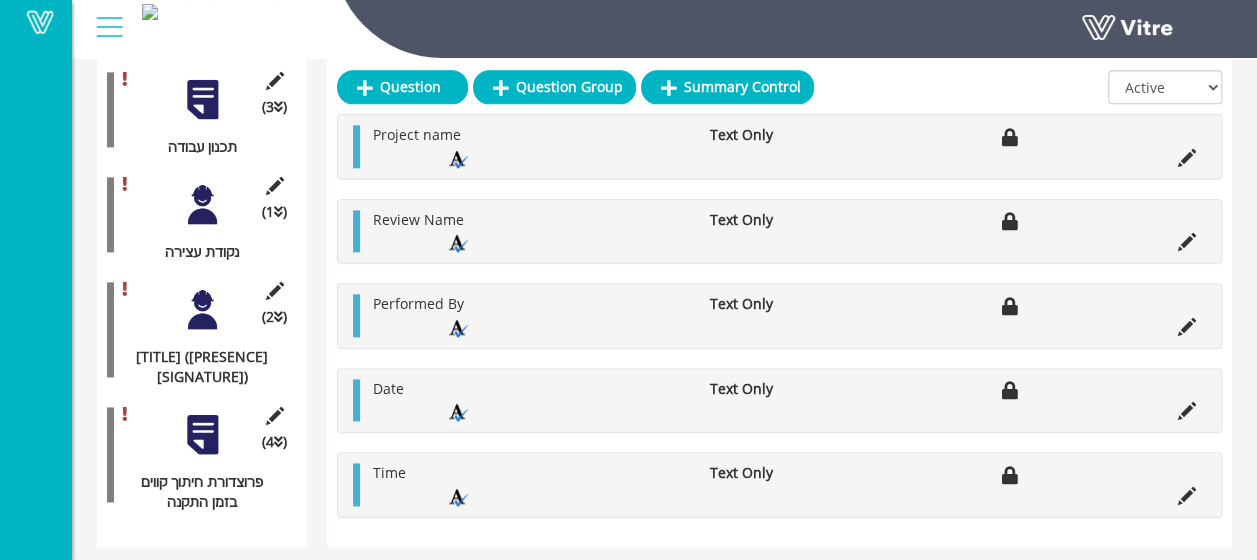 scroll, scrollTop: 1177, scrollLeft: 0, axis: vertical 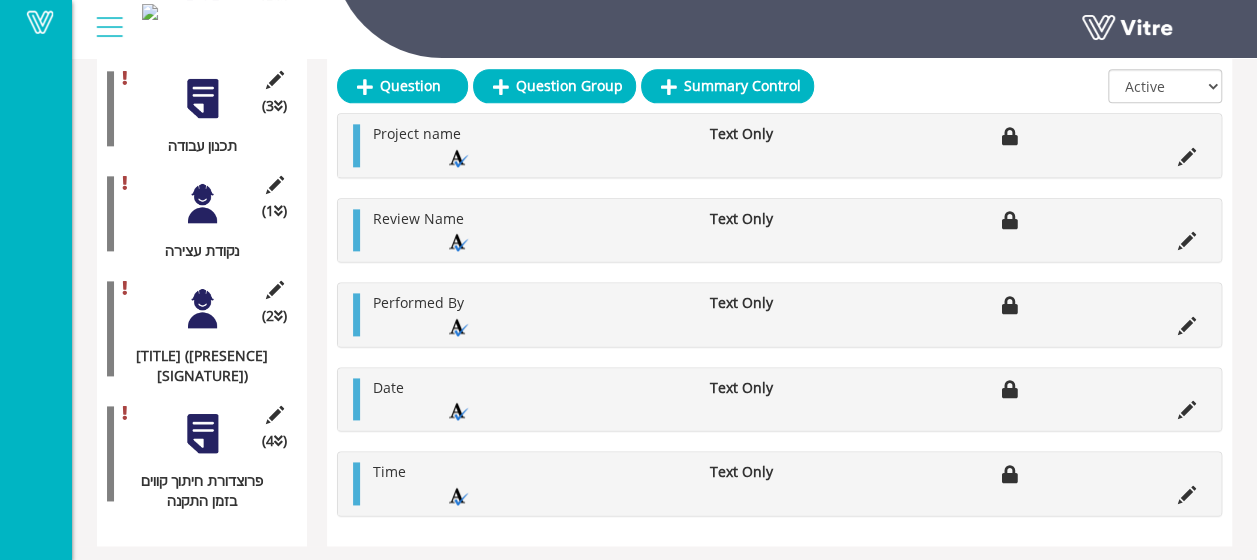 click at bounding box center (202, 433) 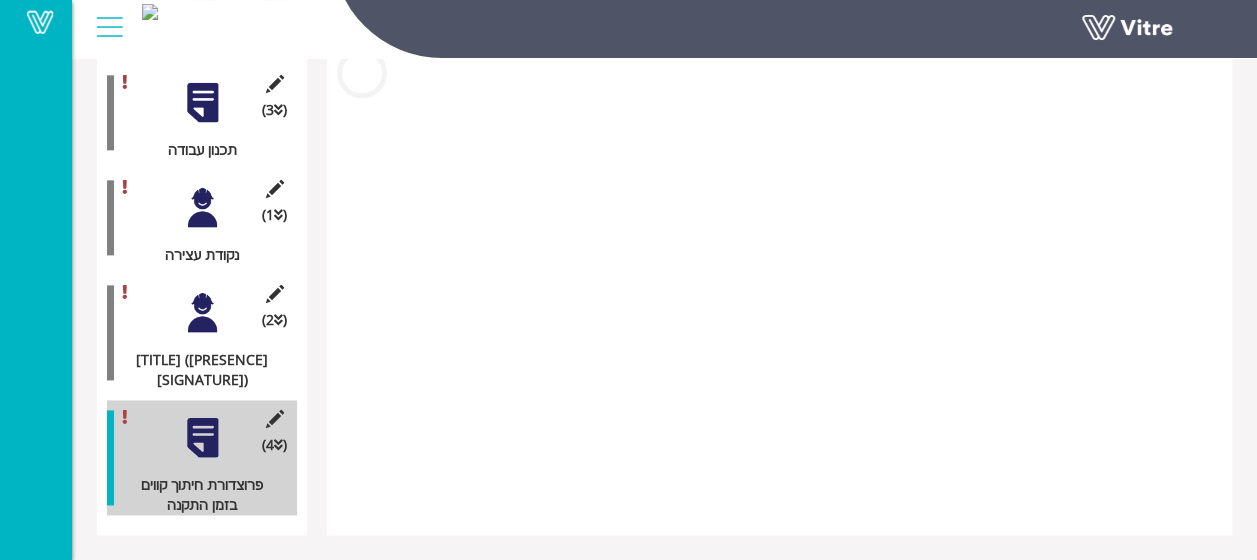 scroll, scrollTop: 1152, scrollLeft: 0, axis: vertical 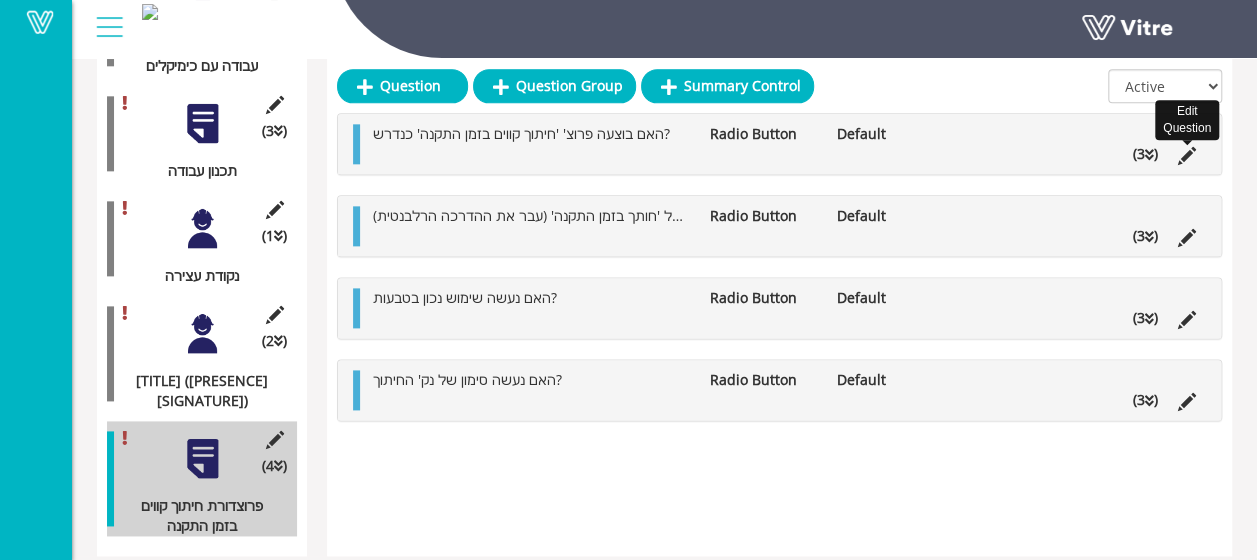click at bounding box center [1187, 156] 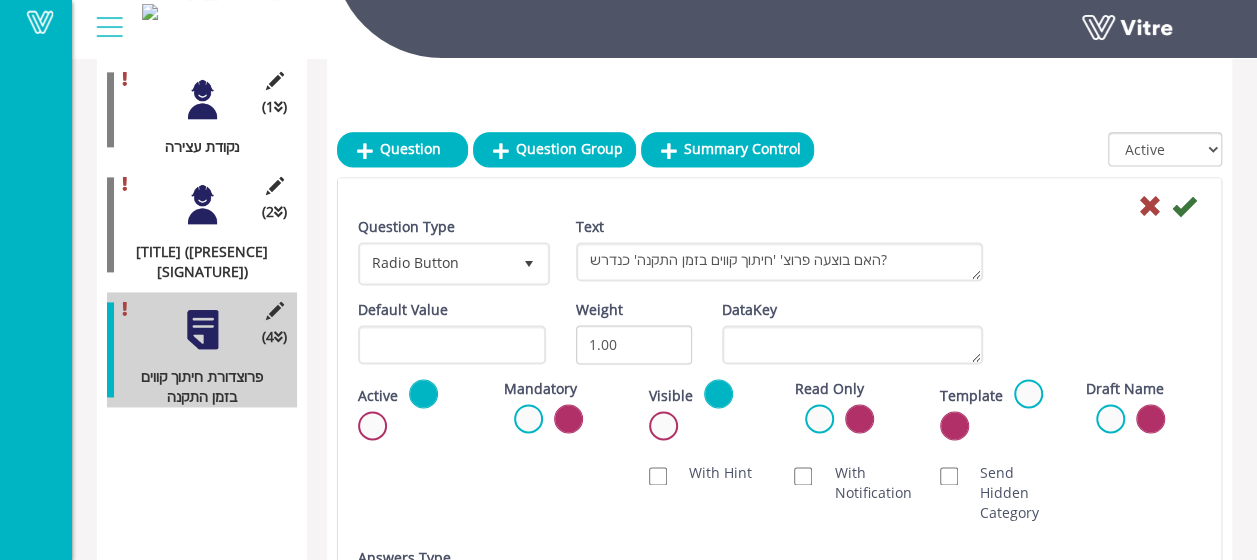 scroll, scrollTop: 1377, scrollLeft: 0, axis: vertical 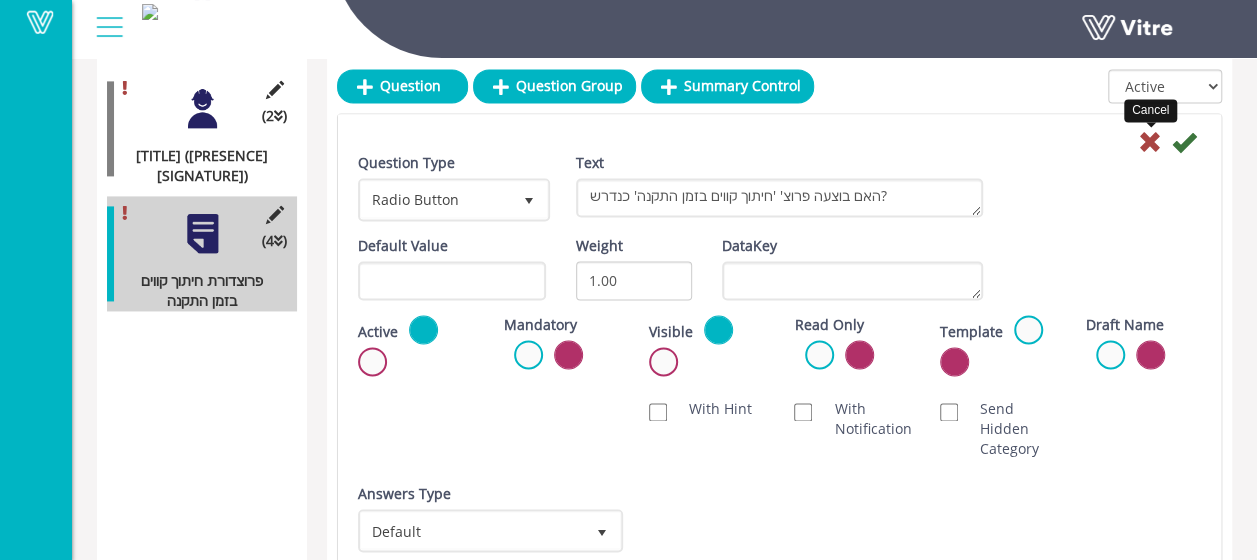 click at bounding box center [1150, 142] 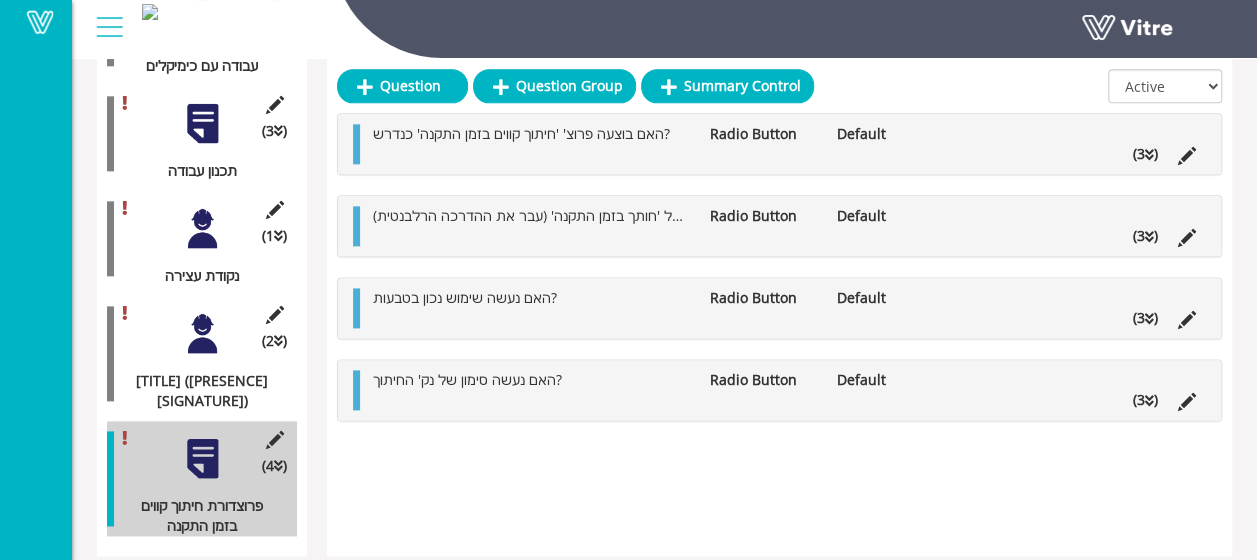 click at bounding box center [202, 228] 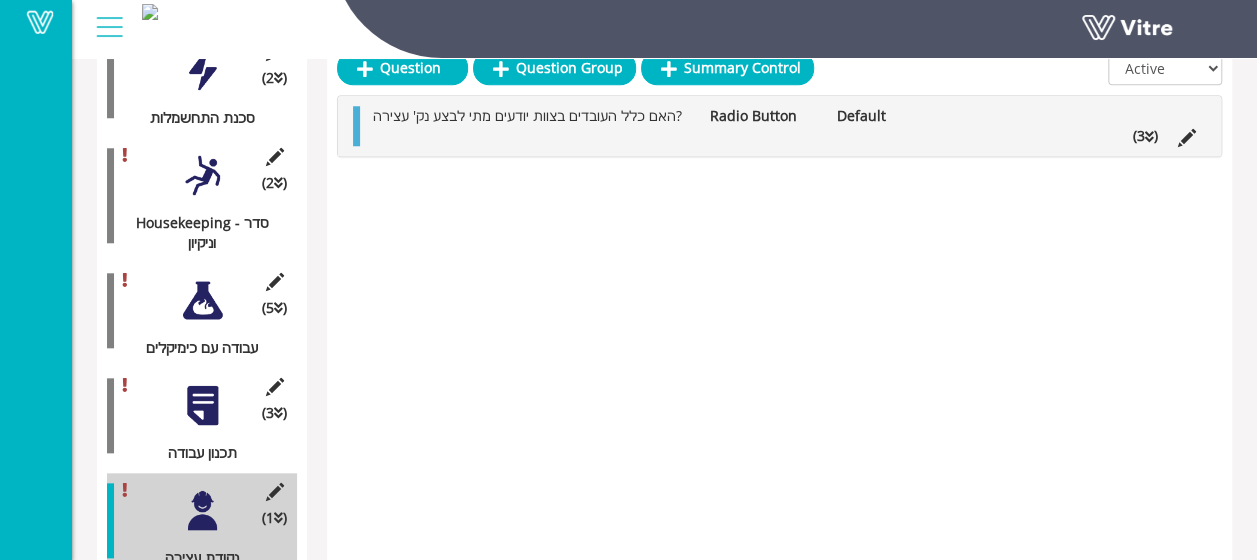 scroll, scrollTop: 852, scrollLeft: 0, axis: vertical 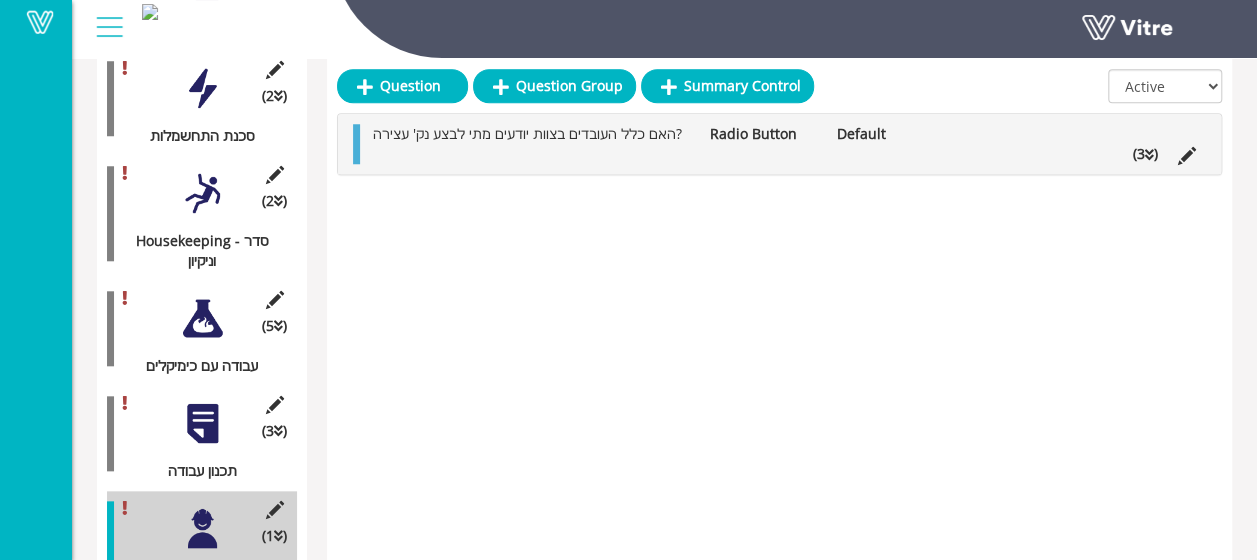 click at bounding box center [202, 318] 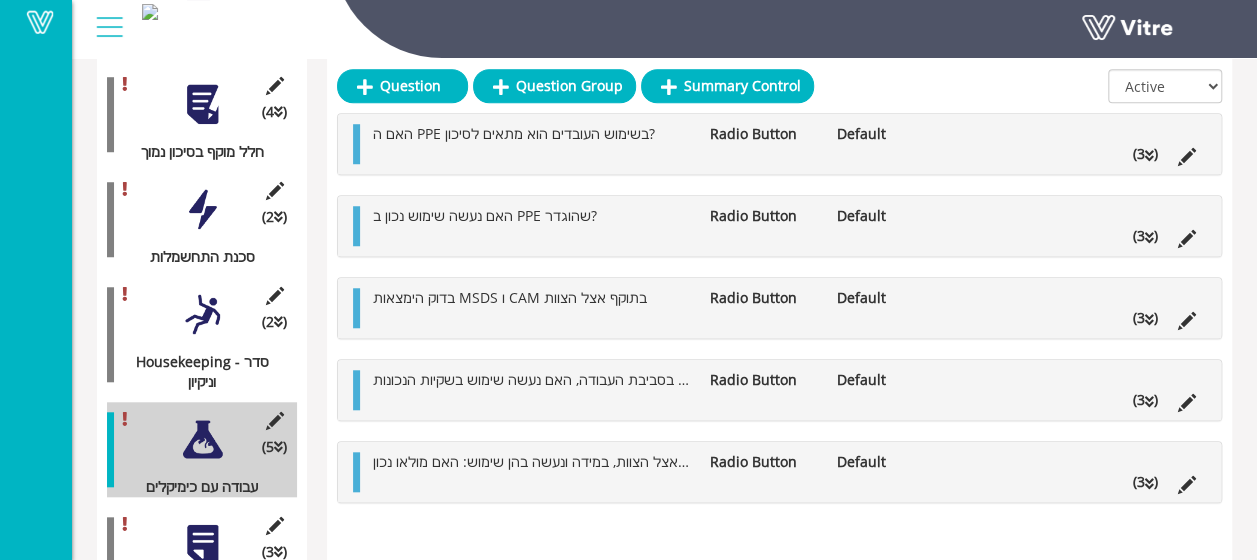 scroll, scrollTop: 652, scrollLeft: 0, axis: vertical 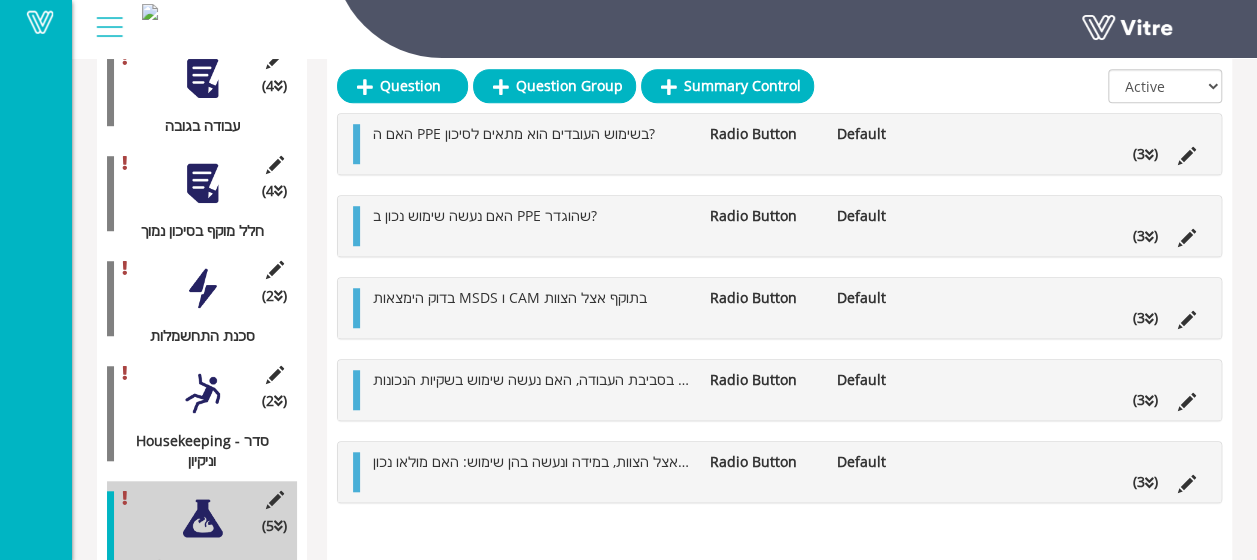 click at bounding box center [202, 288] 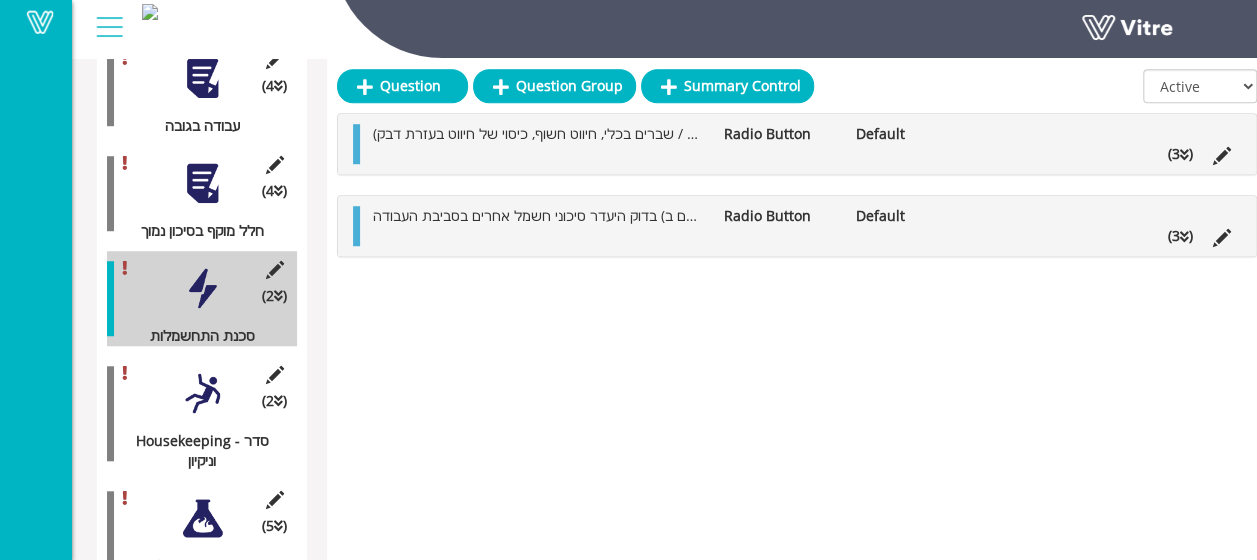 click at bounding box center (202, 183) 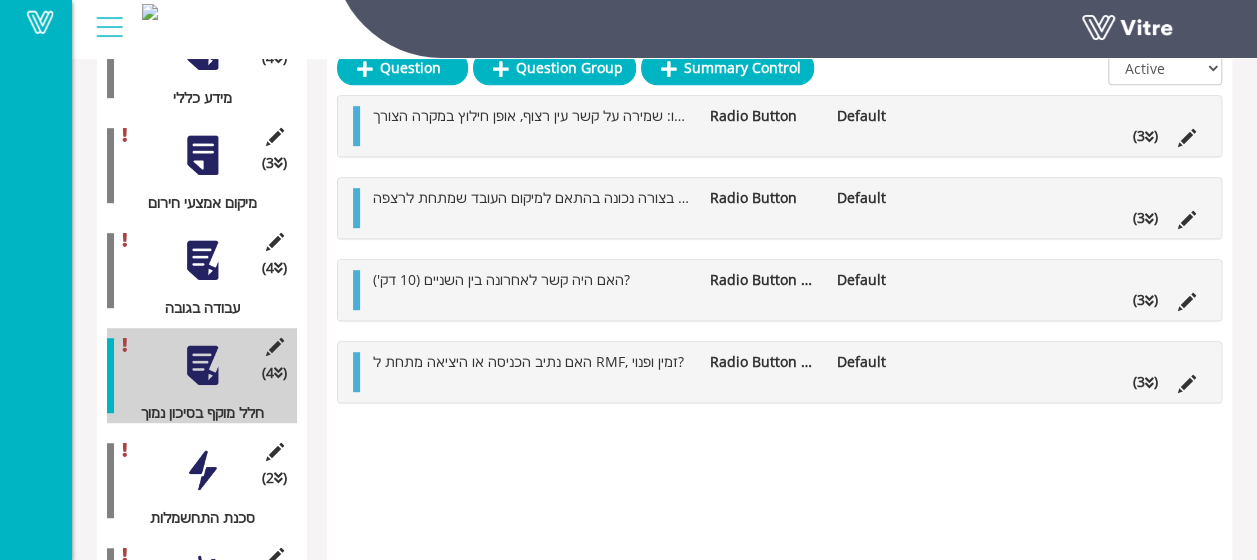 scroll, scrollTop: 452, scrollLeft: 0, axis: vertical 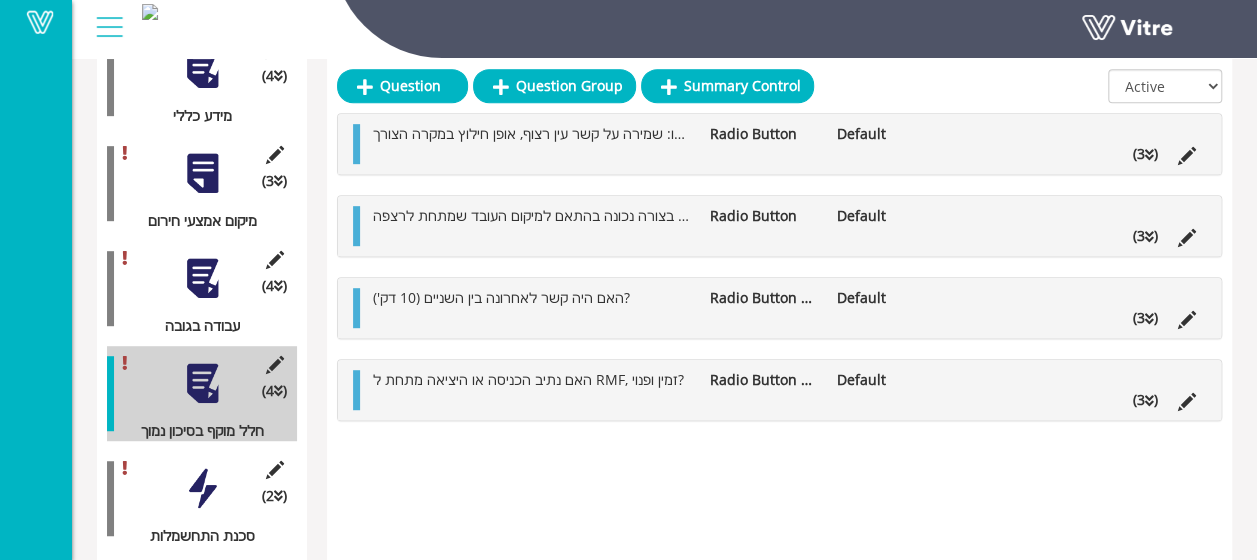 click at bounding box center (202, 278) 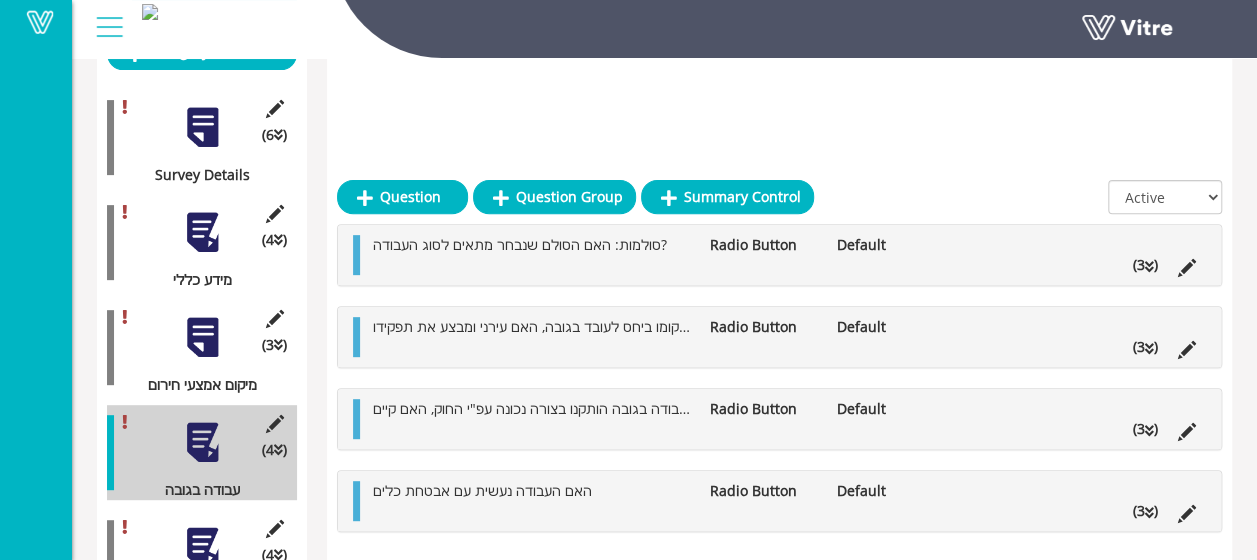 scroll, scrollTop: 252, scrollLeft: 0, axis: vertical 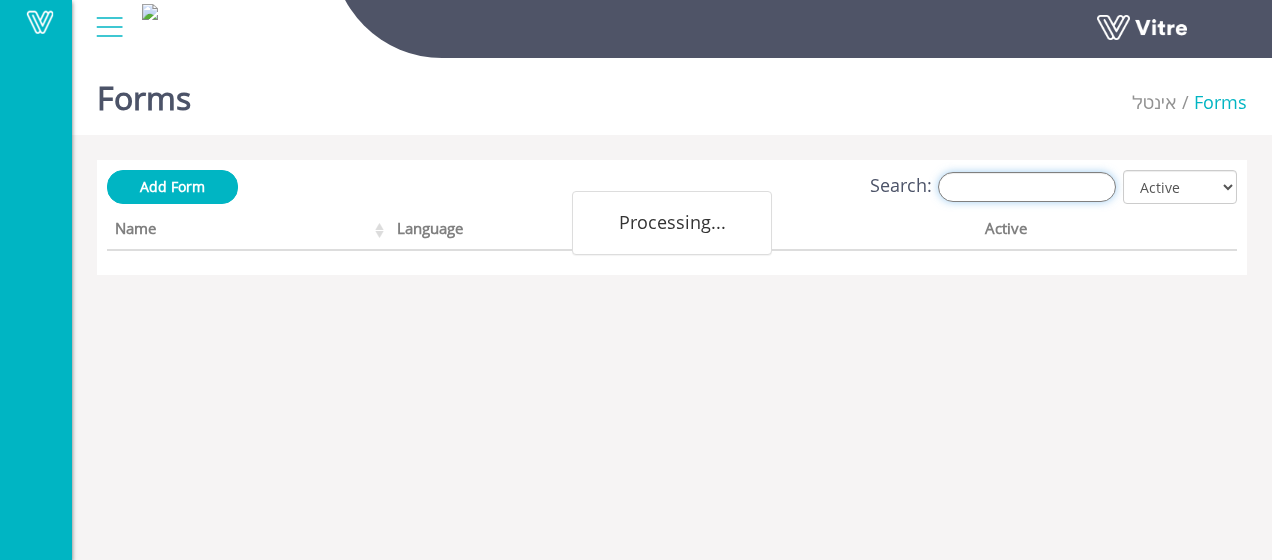 click on "Search:" at bounding box center [1027, 187] 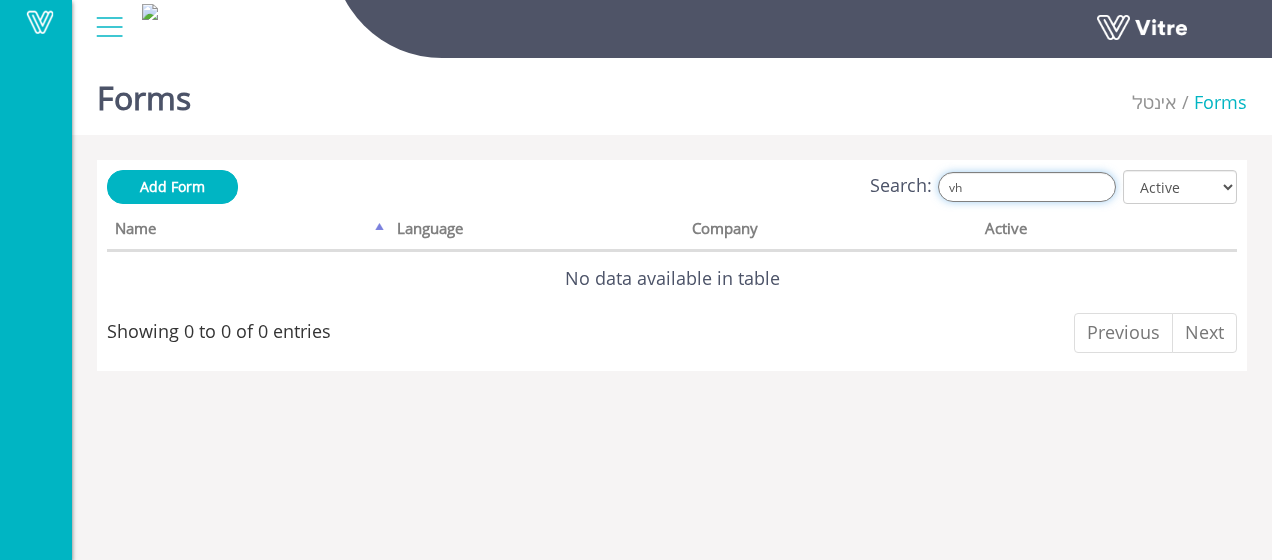 type on "v" 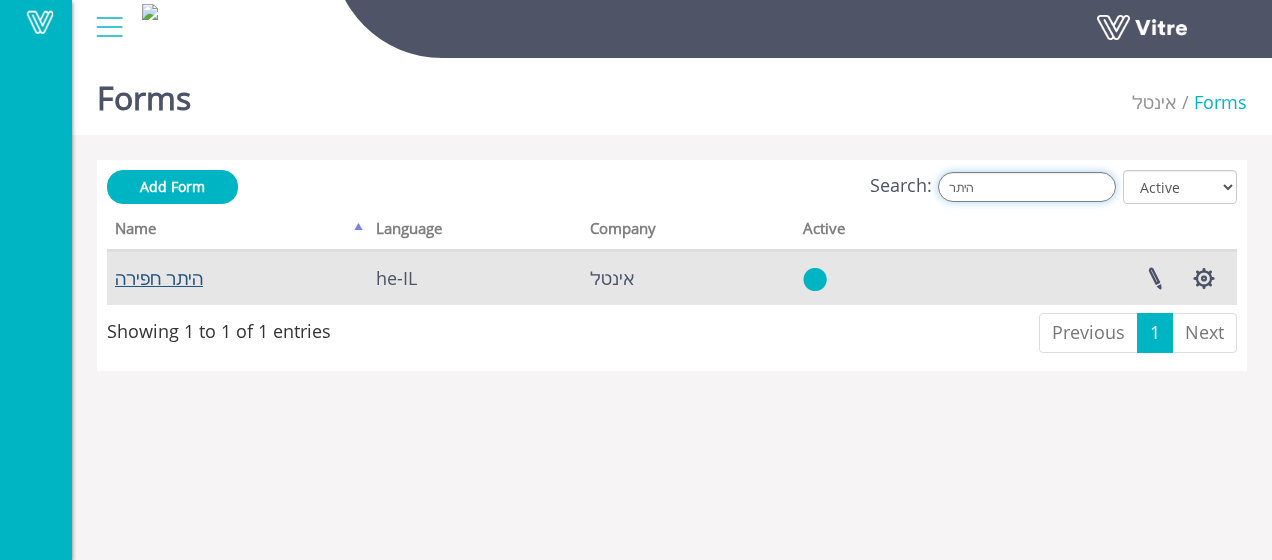 type on "היתר" 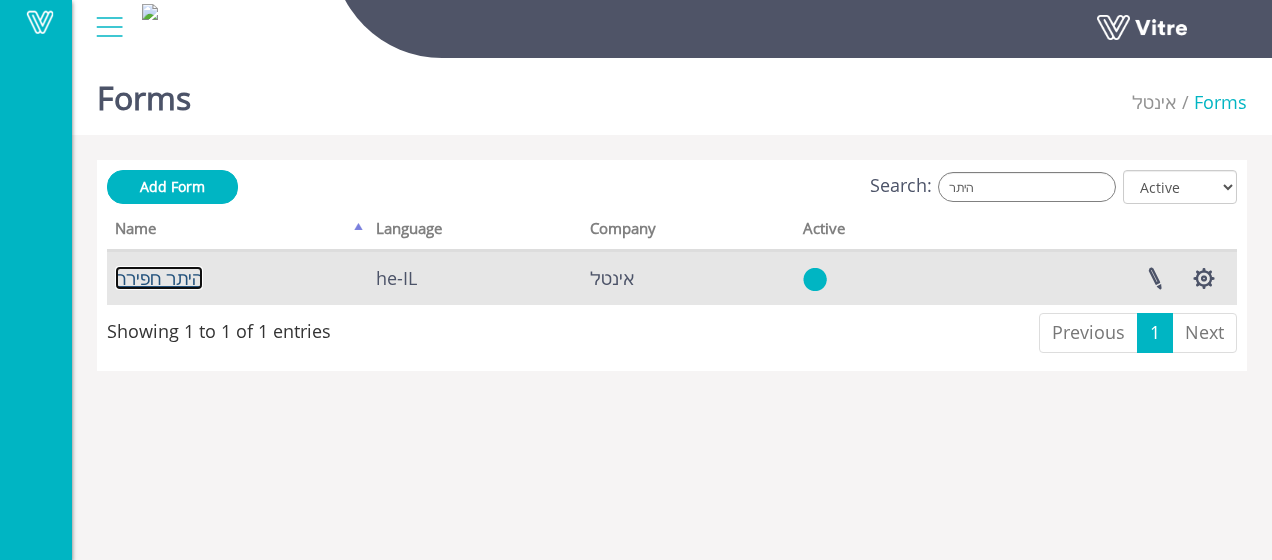 click on "היתר חפירה" at bounding box center [159, 278] 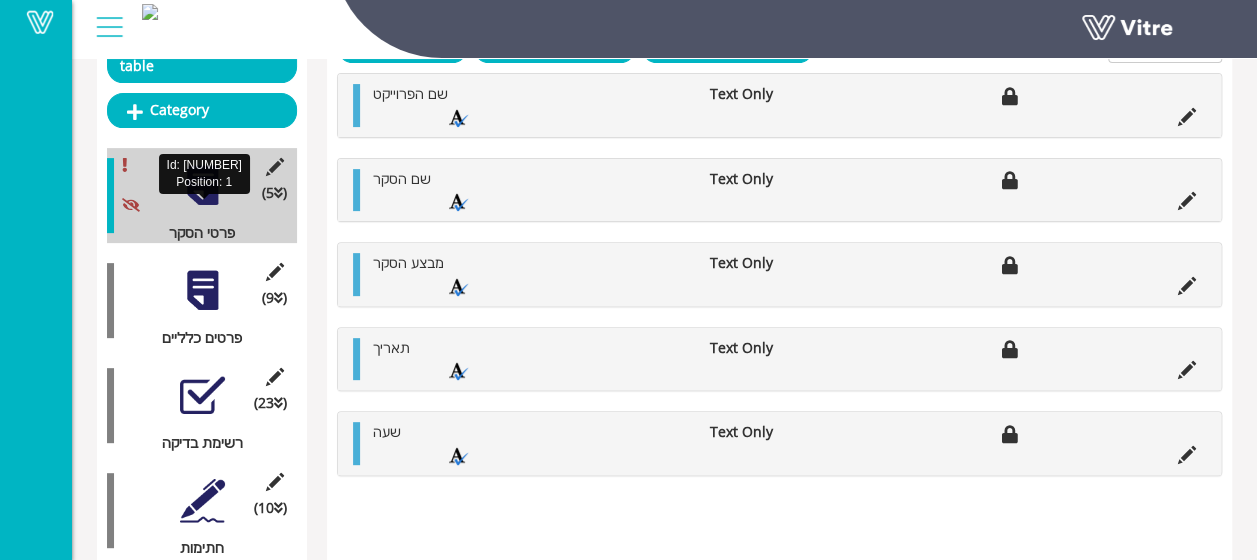 scroll, scrollTop: 0, scrollLeft: 0, axis: both 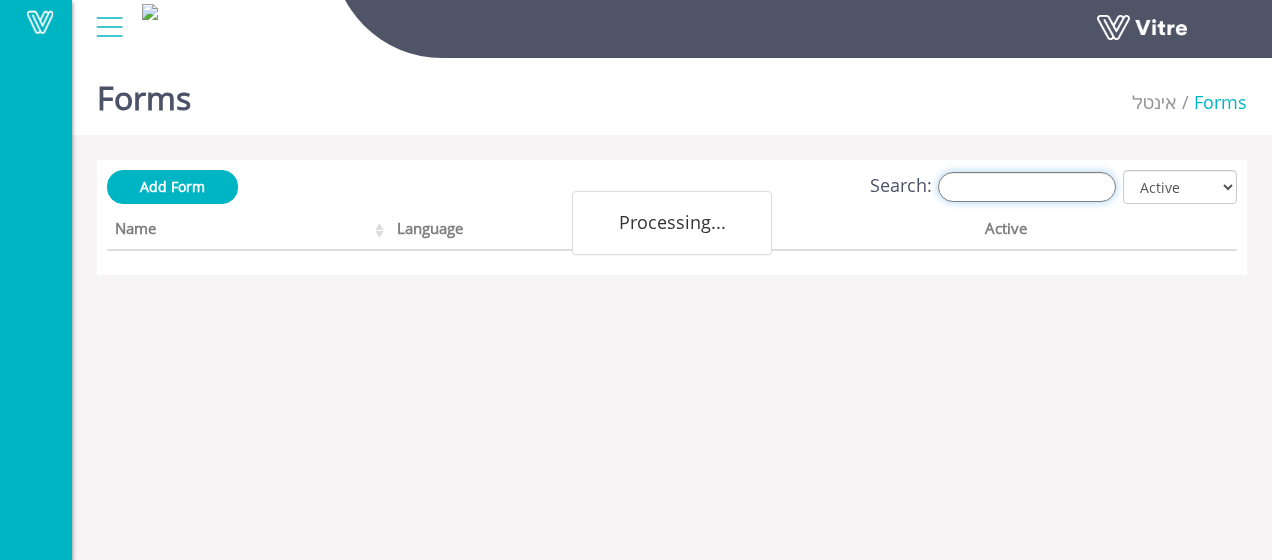 click on "Search:" at bounding box center [1027, 187] 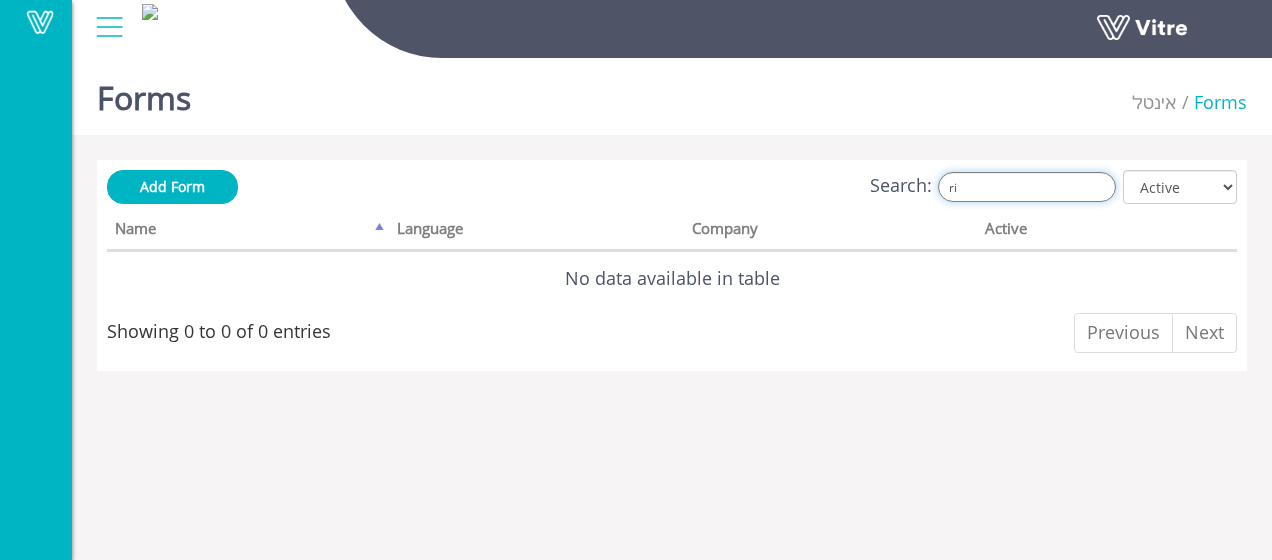 type on "r" 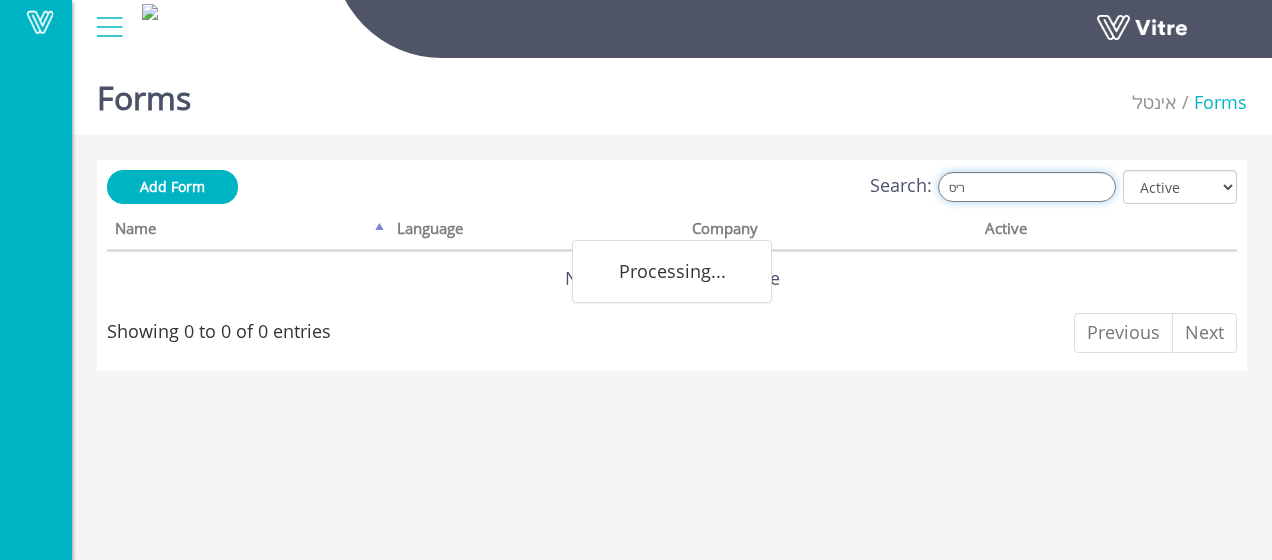 type on "ריסק" 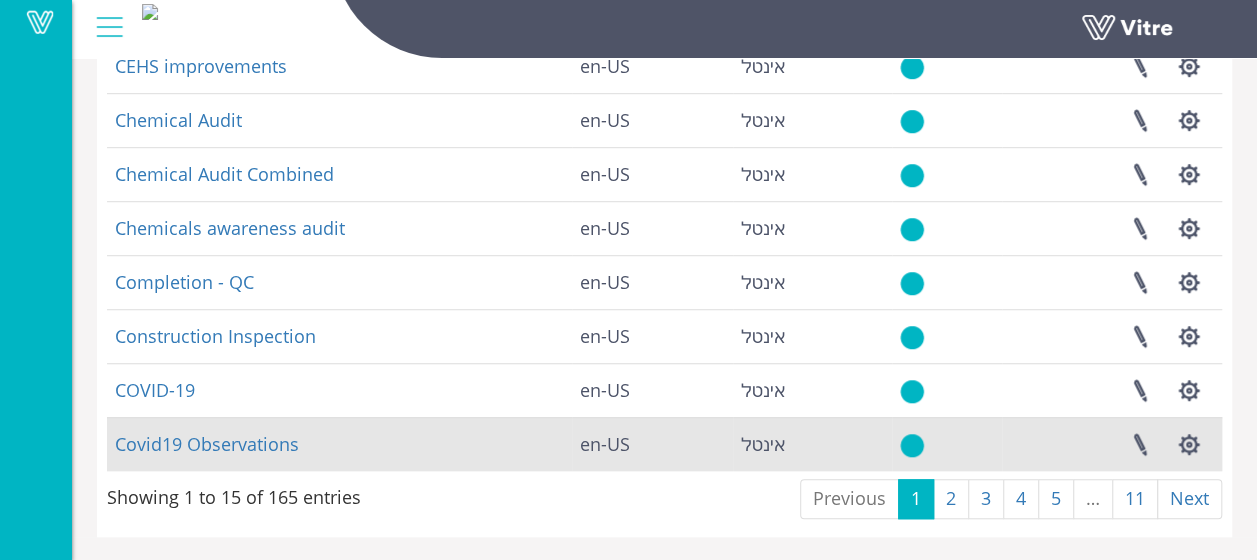 scroll, scrollTop: 591, scrollLeft: 0, axis: vertical 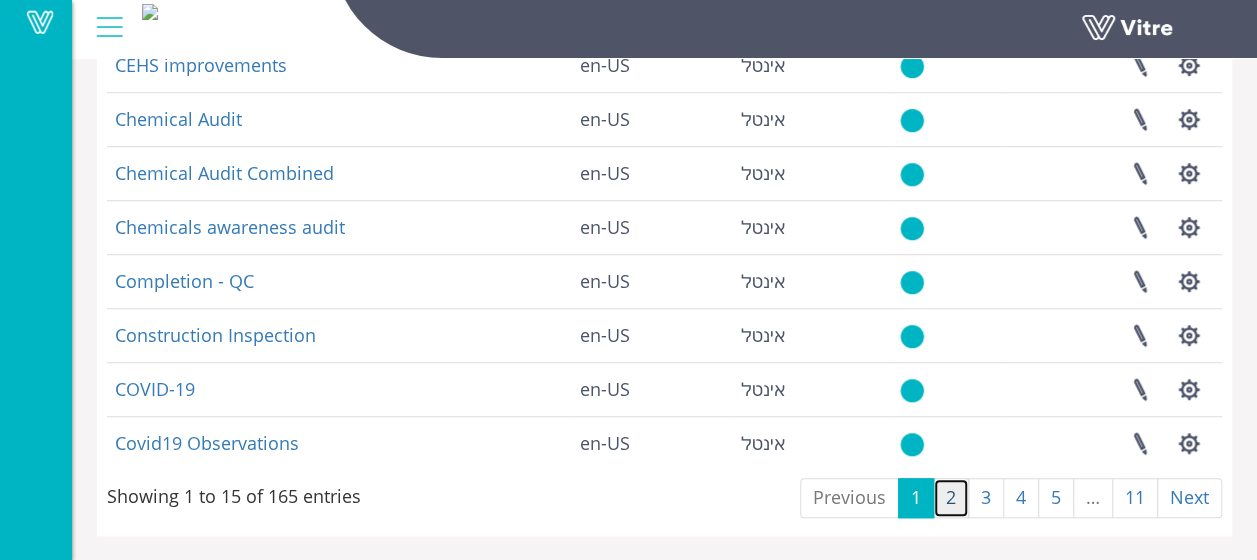 click on "2" at bounding box center (951, 498) 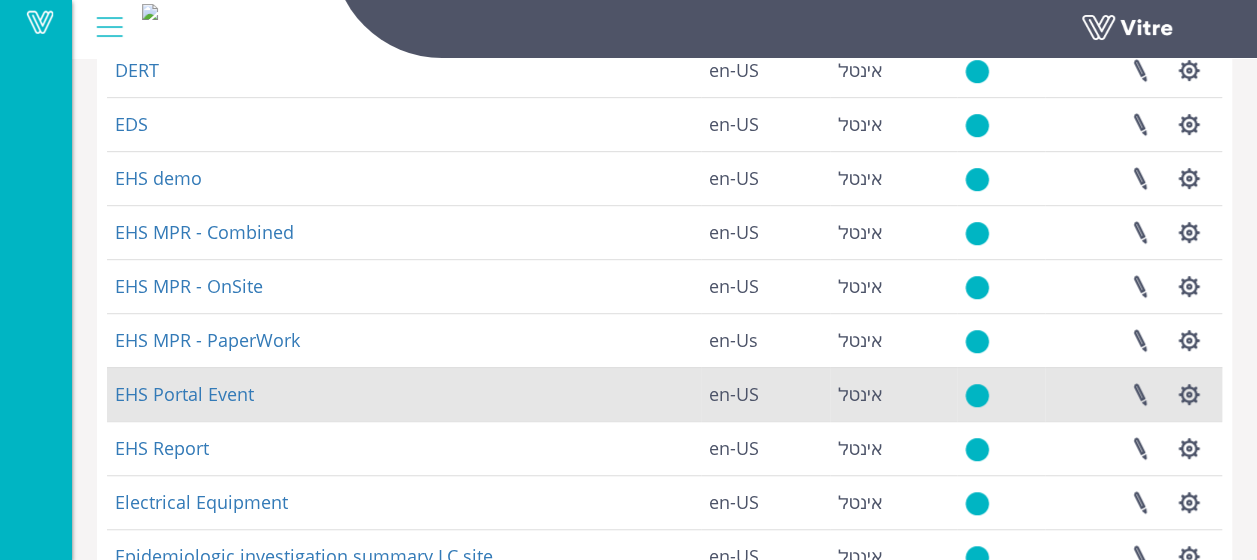 scroll, scrollTop: 591, scrollLeft: 0, axis: vertical 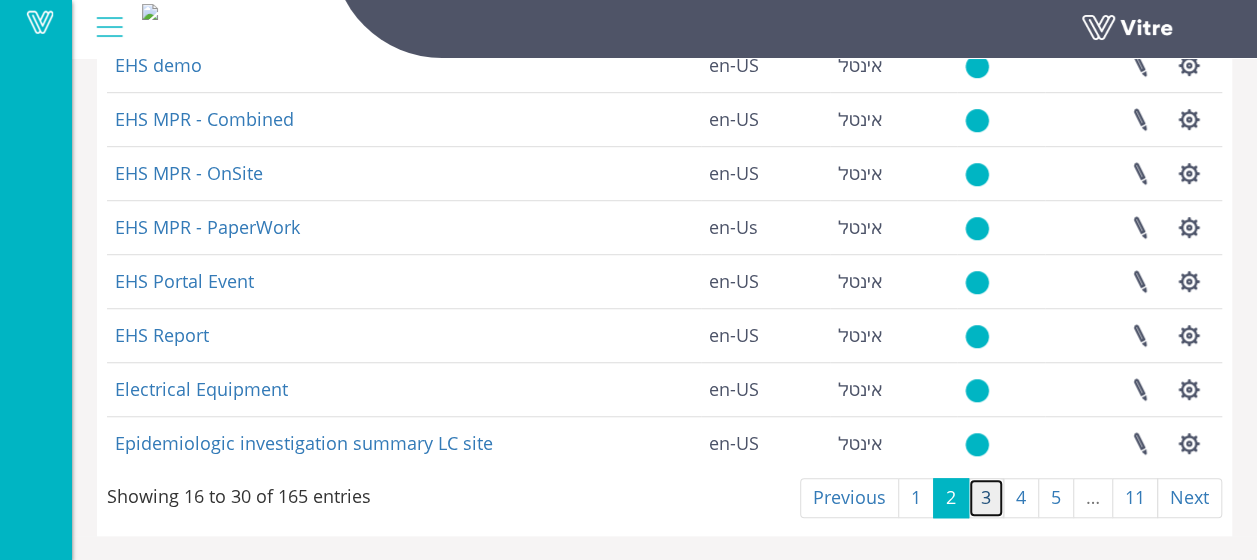 click on "3" at bounding box center (986, 498) 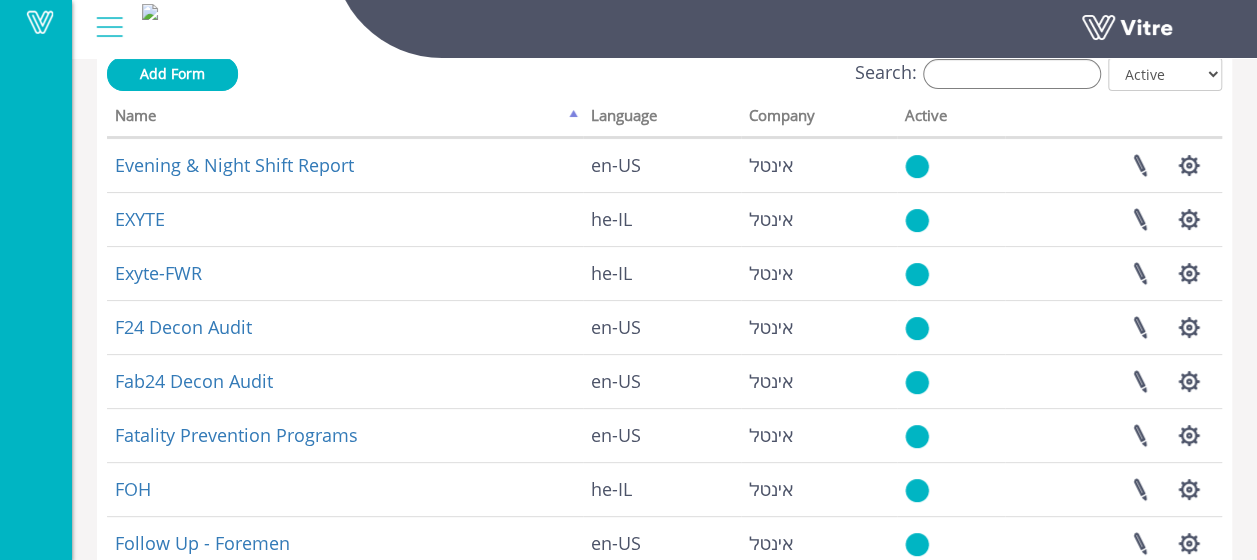 scroll, scrollTop: 91, scrollLeft: 0, axis: vertical 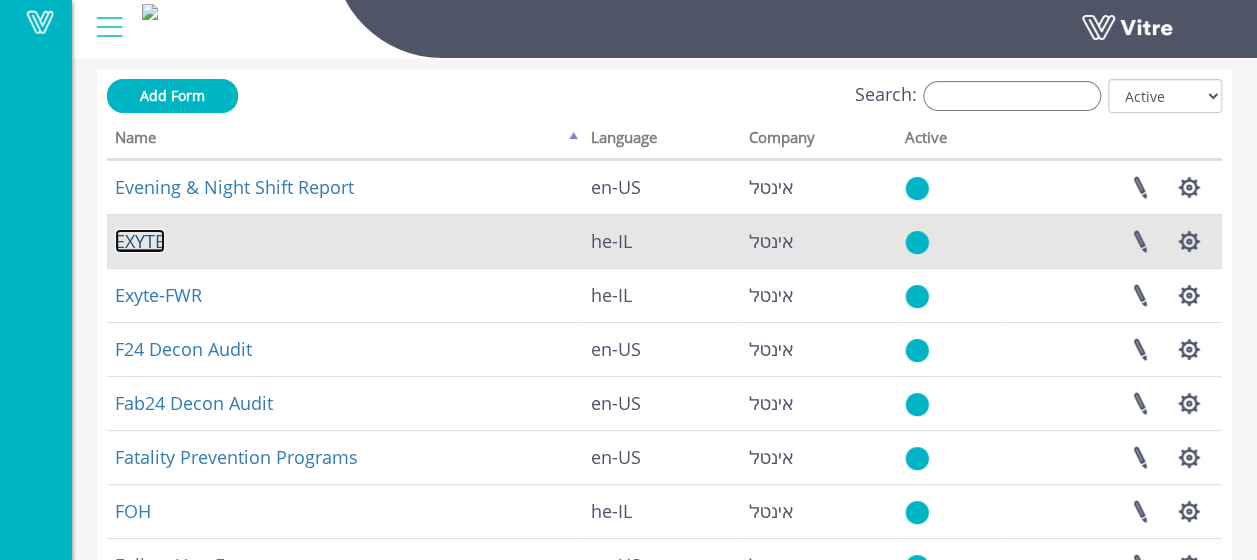 click on "EXYTE" at bounding box center (140, 241) 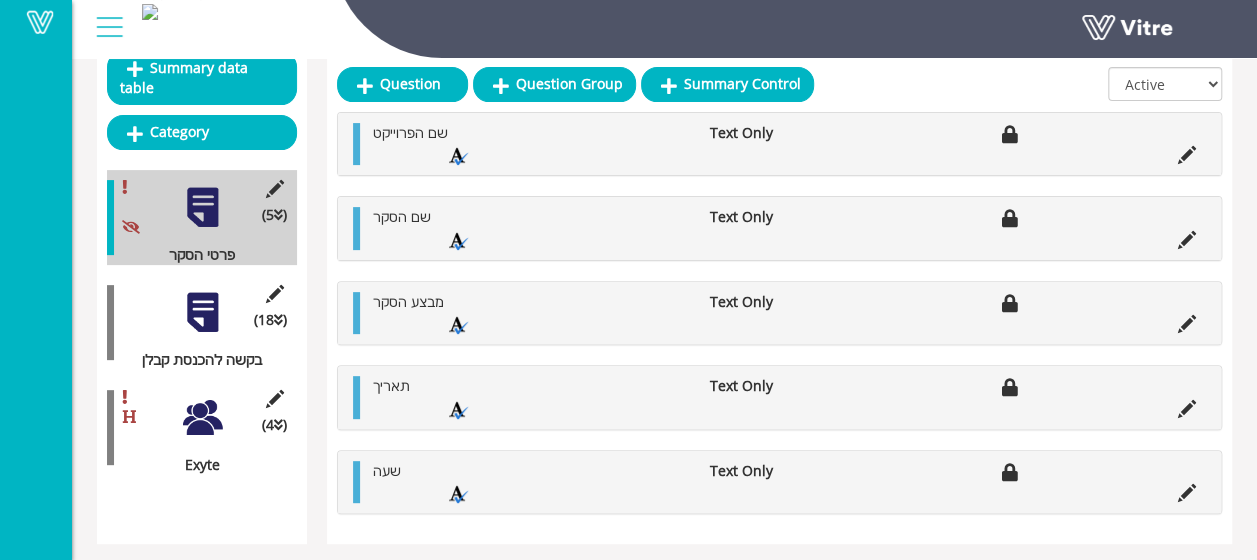 scroll, scrollTop: 210, scrollLeft: 0, axis: vertical 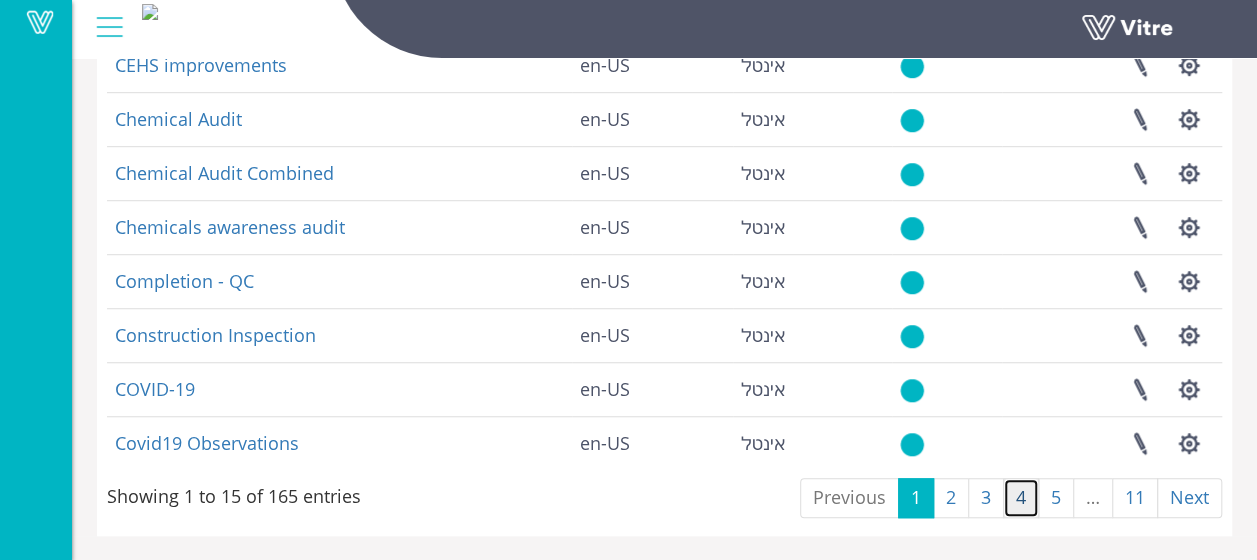 click on "4" at bounding box center (1021, 498) 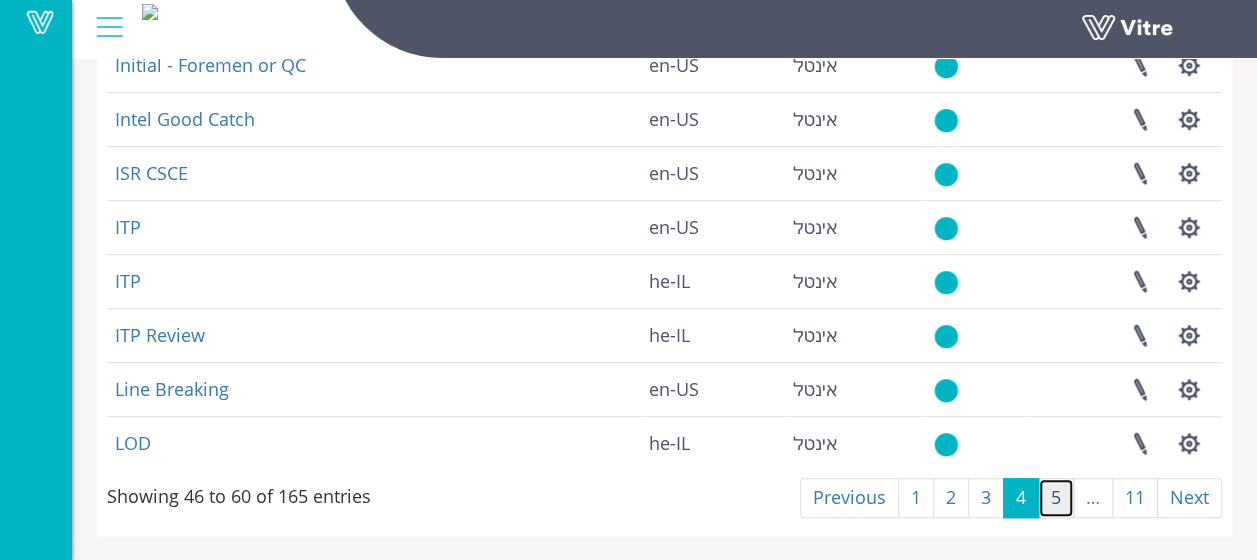 click on "5" at bounding box center (1056, 498) 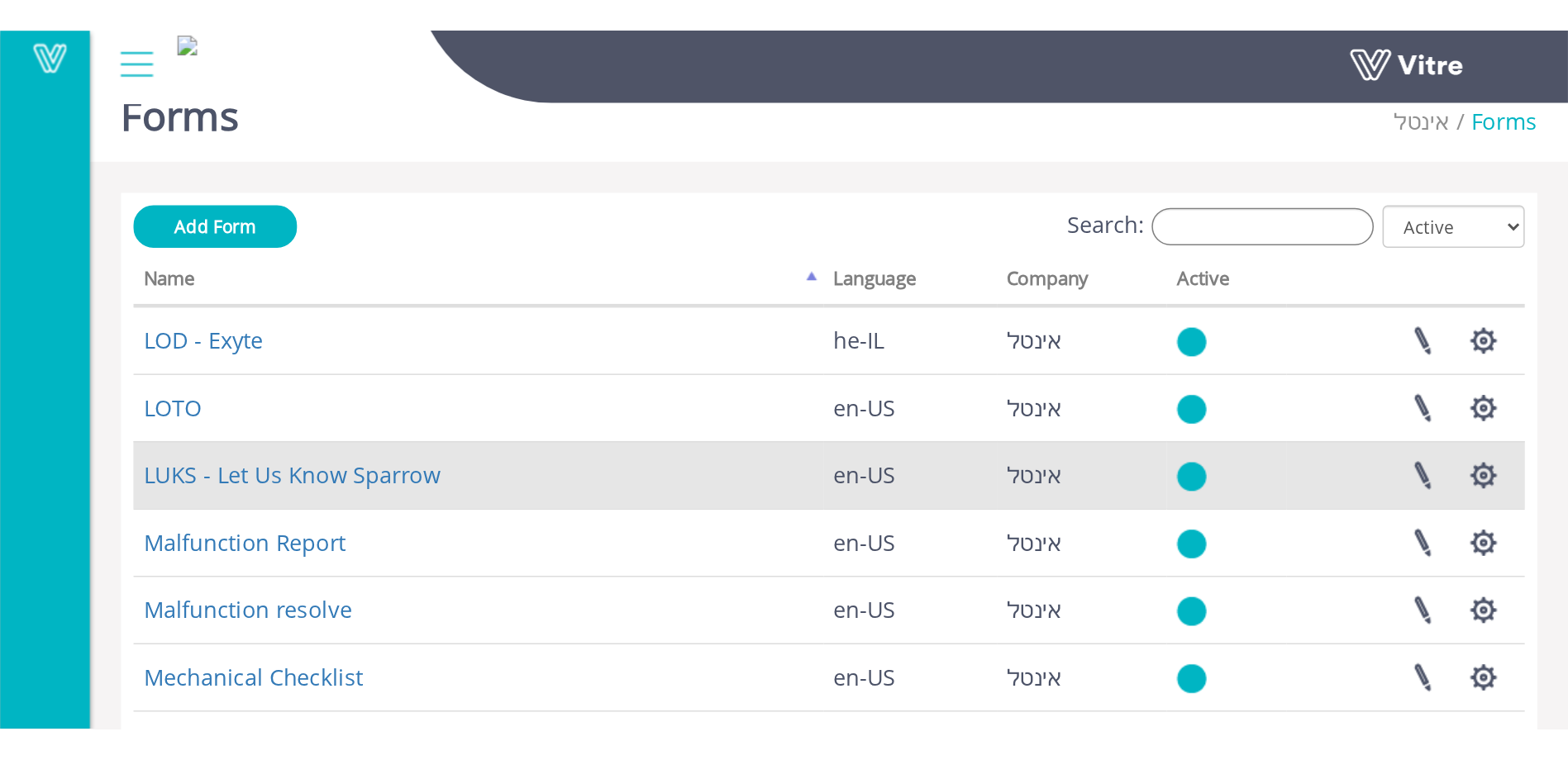 scroll, scrollTop: 0, scrollLeft: 0, axis: both 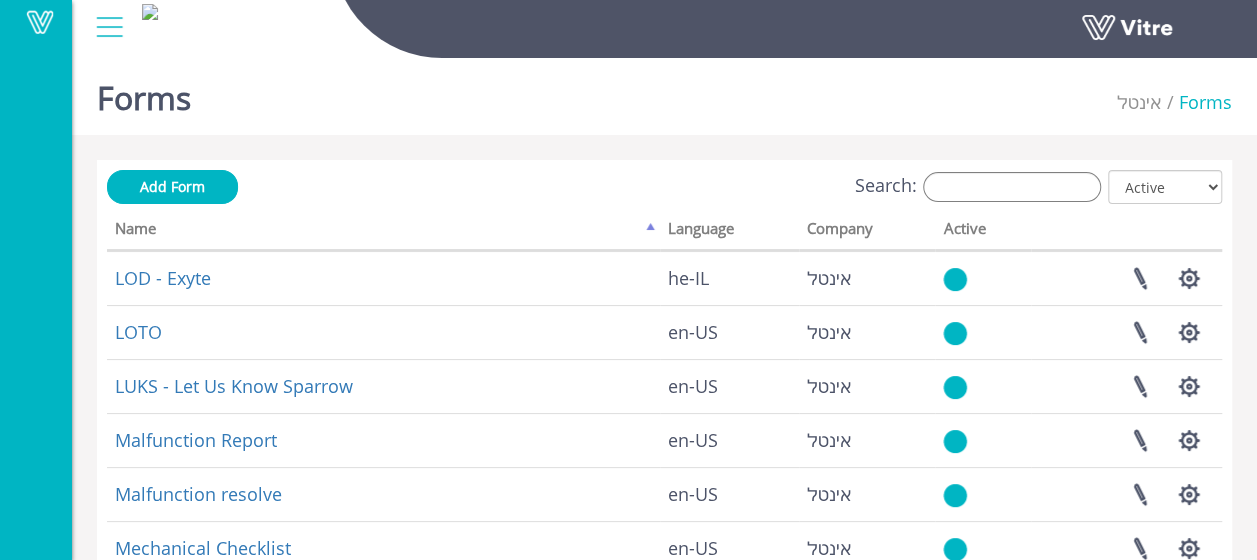 click on "Forms אינטל Forms
Add Form   Search:  All  Active Not Active Processing... Name Language Company Active LOD - Exyte he-IL אינטל
Linked Projects Set Users Manage Templates Clone Form Clone Form Category Additional languages Add Custom Report
LOTO en-US אינטל
Linked Projects Set Users Manage Templates Clone Form Clone Form Category Additional languages Add Custom Report
LUKS - Let Us Know Sparrow en-US אינטל
Linked Projects Set Users Manage Templates Clone Form Clone Form Category Additional languages Add Custom Report
Malfunction Report en-US אינטל
Linked Projects Set Users Manage Templates Clone Form Clone Form Category Additional languages Add Custom Report
Malfunction resolve en-US אינטל
Linked Projects Set Users Manage Templates Clone Form Clone Form Category Additional languages Add Custom Report
Mechanical Checklist en-US אינטל
Linked Projects Set Users" at bounding box center [664, 588] 